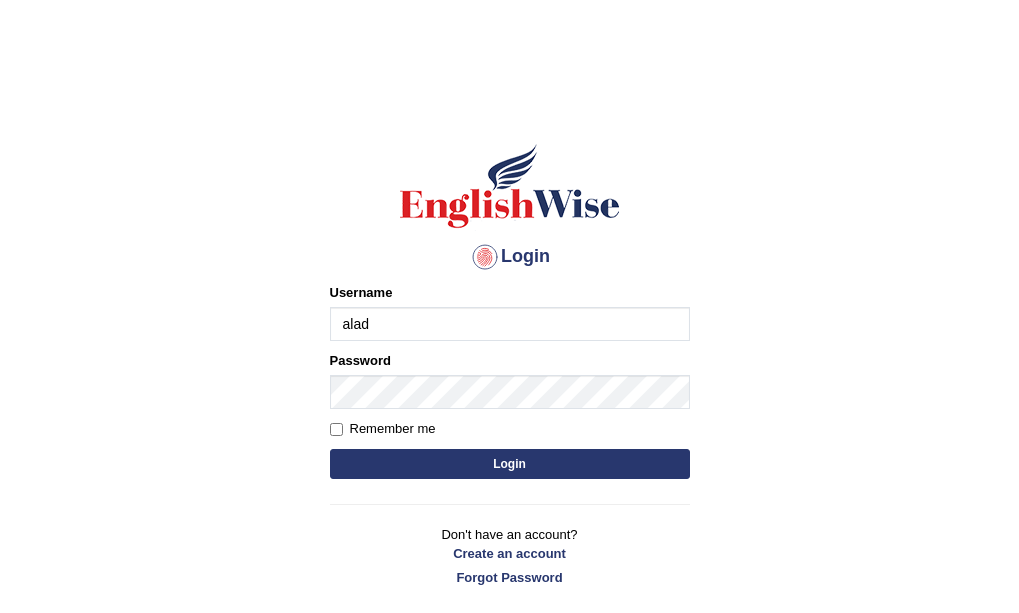 scroll, scrollTop: 0, scrollLeft: 0, axis: both 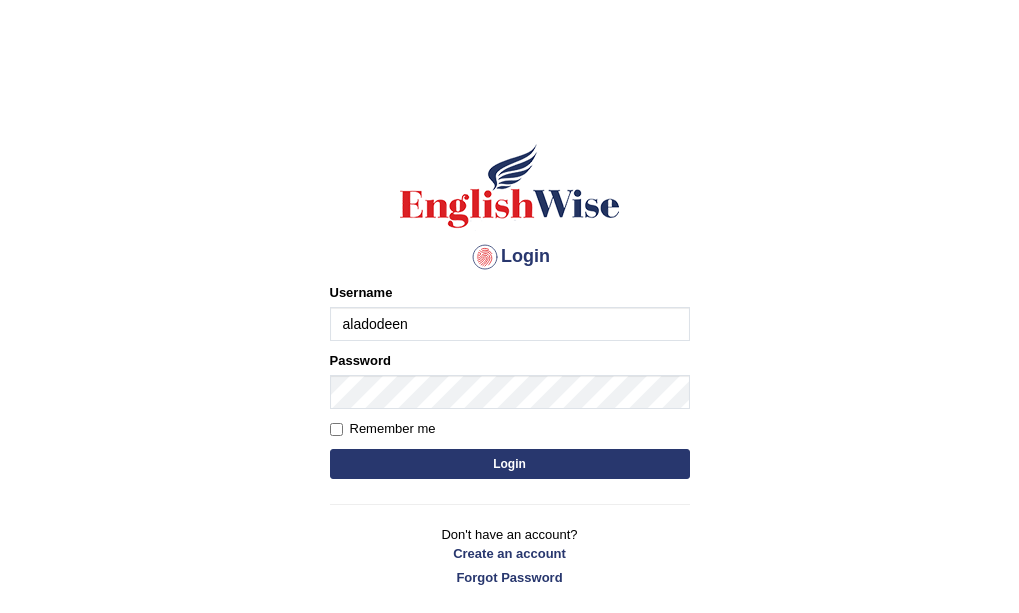 type on "aladodeen" 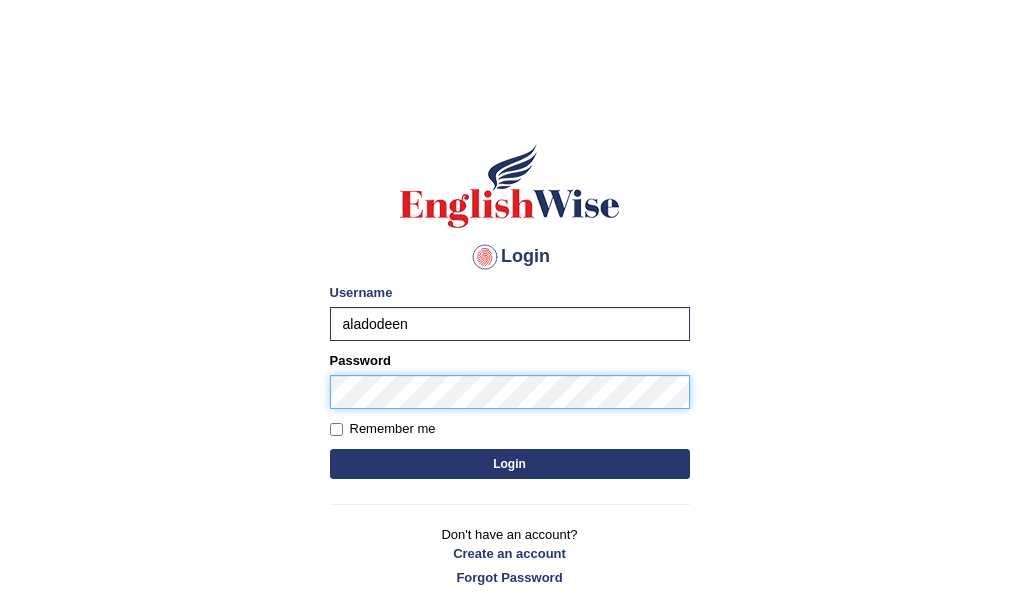 click on "Login" at bounding box center [510, 464] 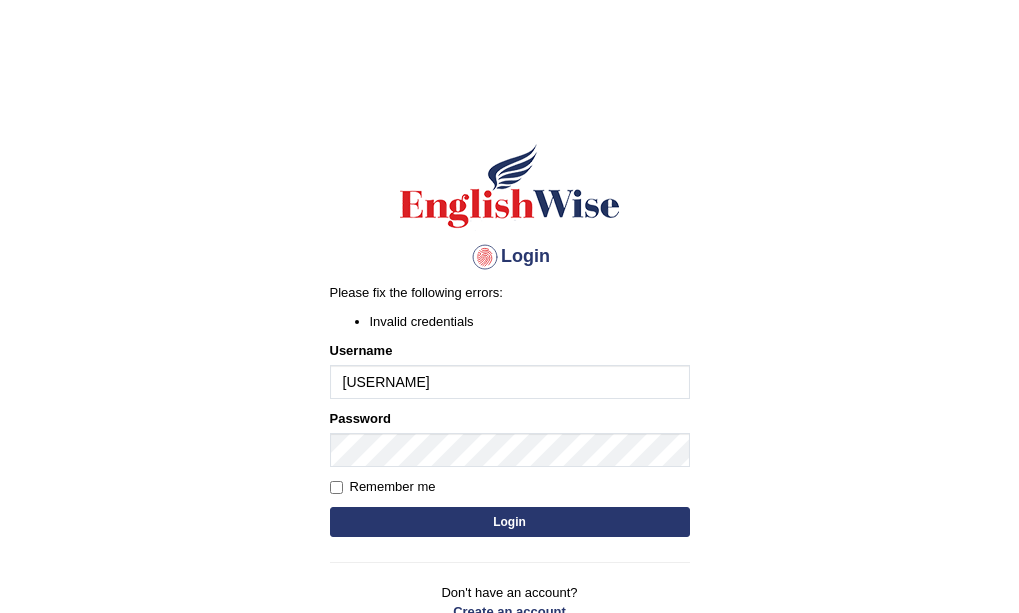 scroll, scrollTop: 0, scrollLeft: 0, axis: both 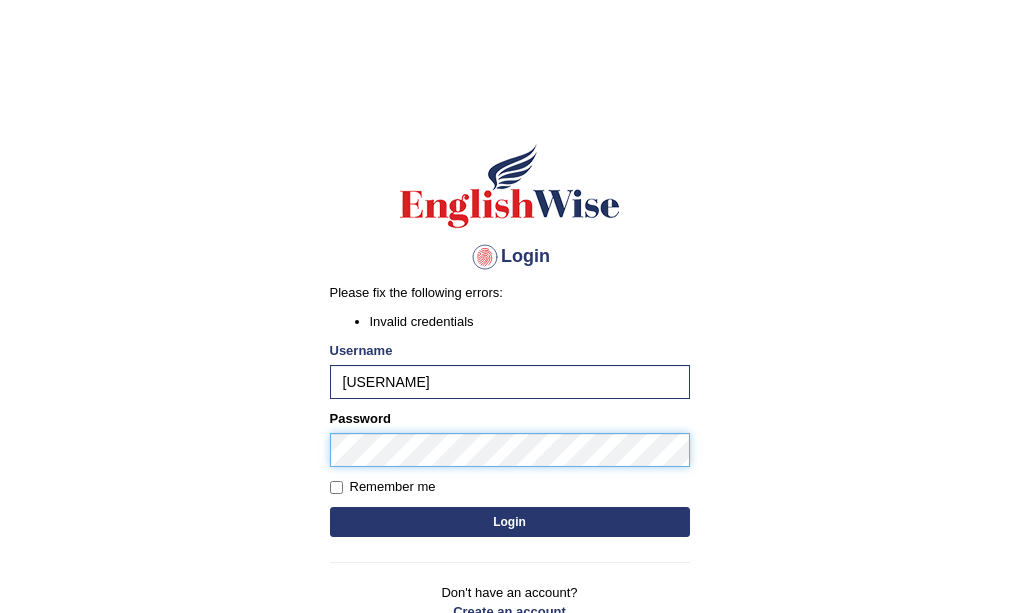 click on "Login
Please fix the following errors: Invalid credentials
Username
[USERNAME]
Password
Remember me
Login
Don't have an account?
Create an account
Forgot Password
2025 ©  English Wise.  All Rights Reserved  Back to English Wise" at bounding box center (509, 357) 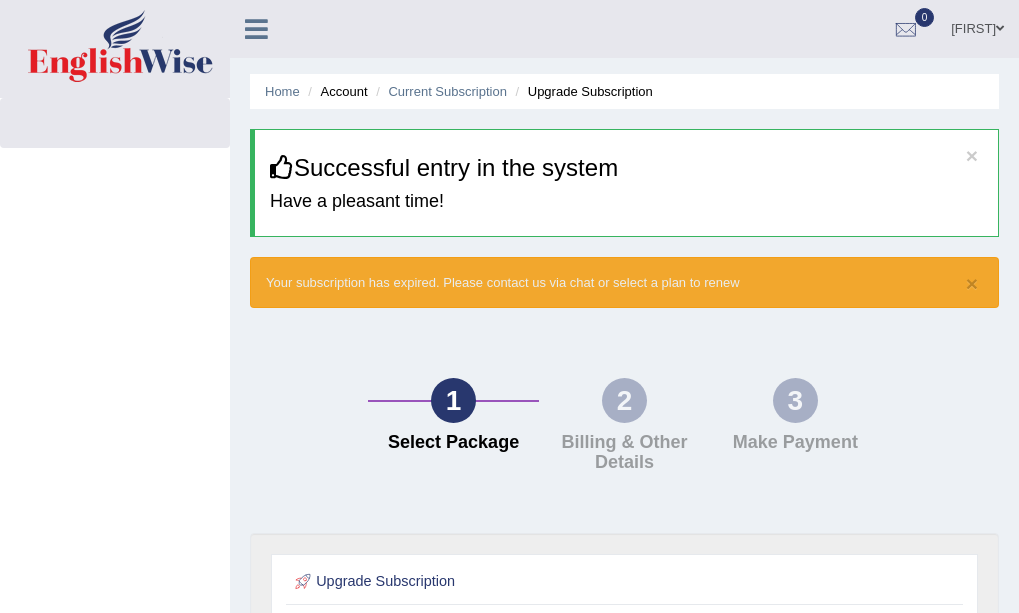 scroll, scrollTop: 0, scrollLeft: 0, axis: both 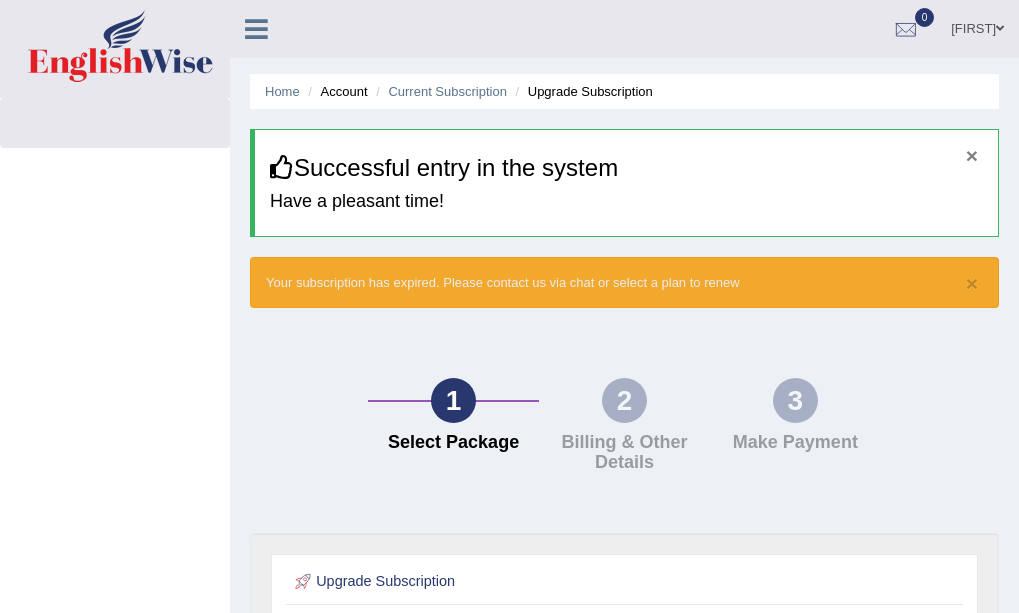 click on "×" at bounding box center [972, 155] 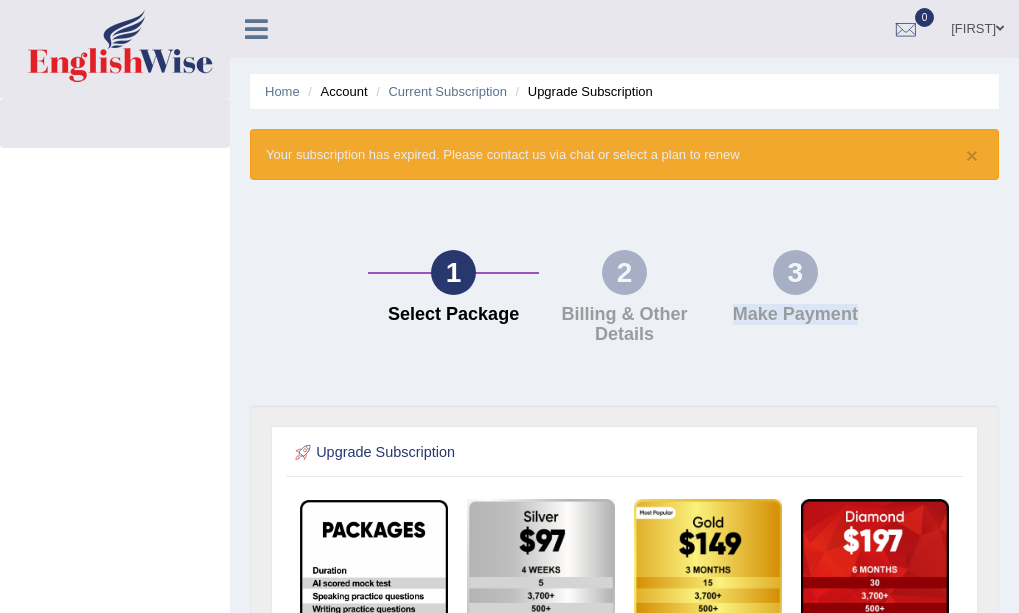 drag, startPoint x: 1018, startPoint y: 291, endPoint x: 1015, endPoint y: 349, distance: 58.077534 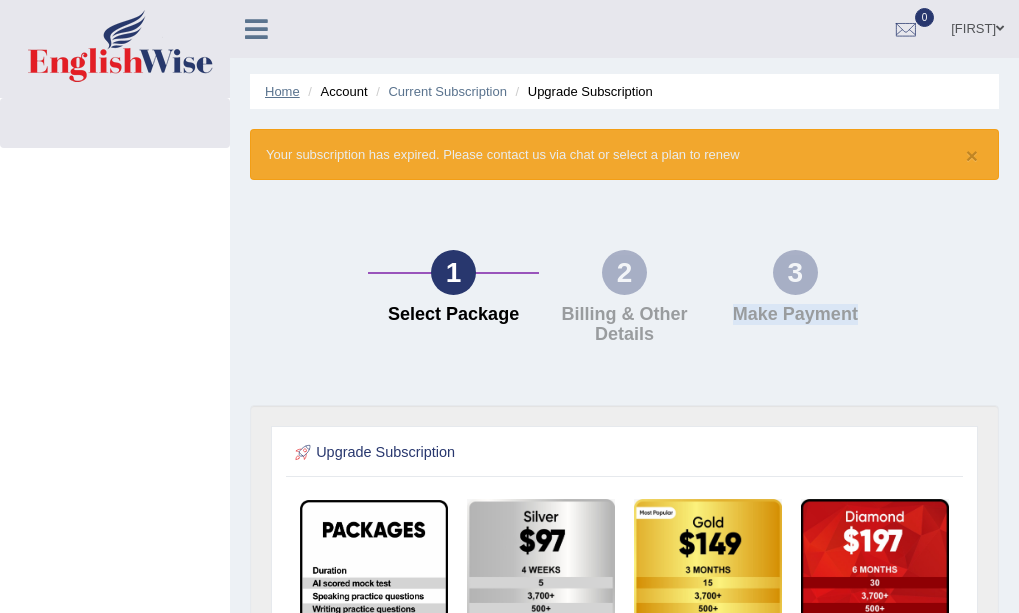 click on "Home" at bounding box center (282, 91) 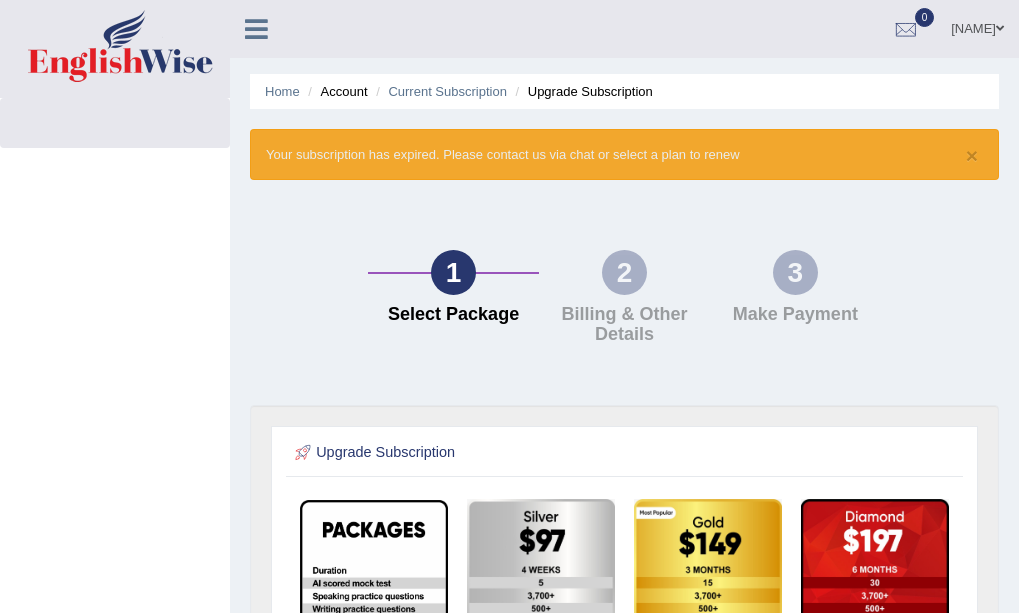scroll, scrollTop: 0, scrollLeft: 0, axis: both 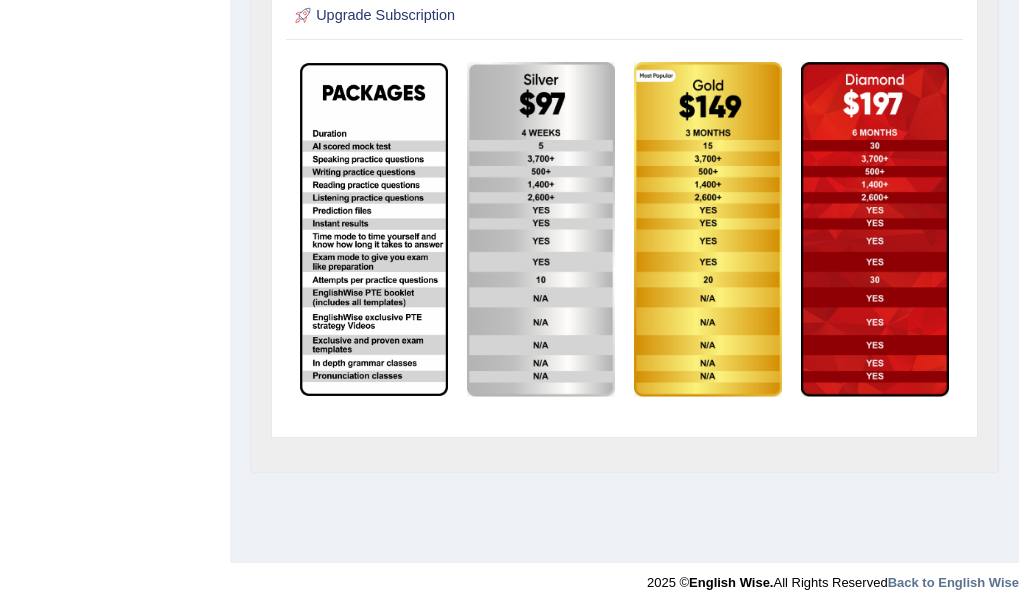 click on "Home
Account
Current Subscription
Upgrade Subscription
×
Your subscription has expired. Please contact us via chat or select a plan to renew
1
Select Package
2
Billing & Other Details
3
Make Payment
Upgrade Subscription" at bounding box center [624, 63] 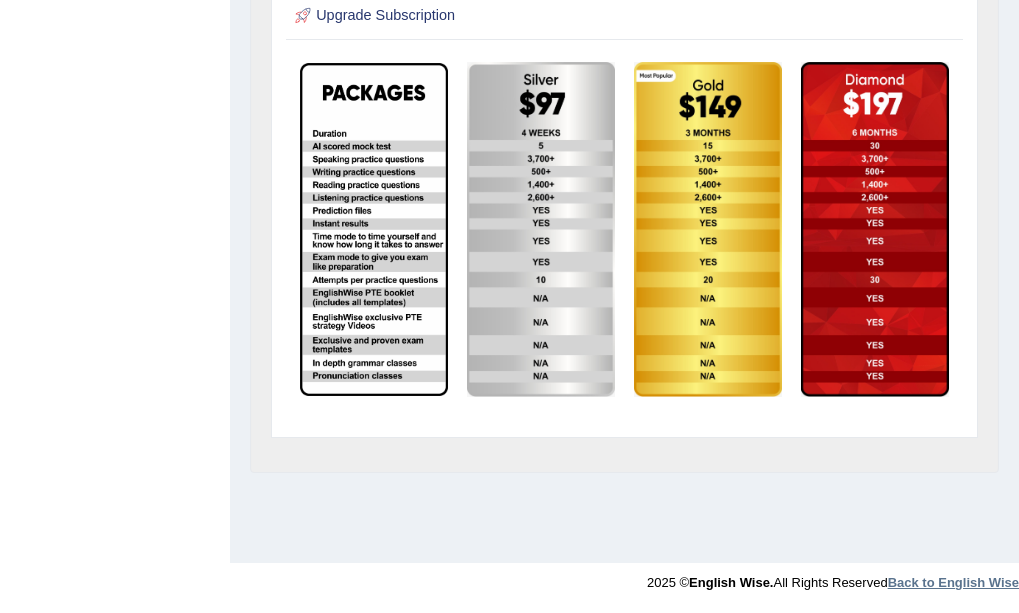 click on "Back to English Wise" at bounding box center (953, 582) 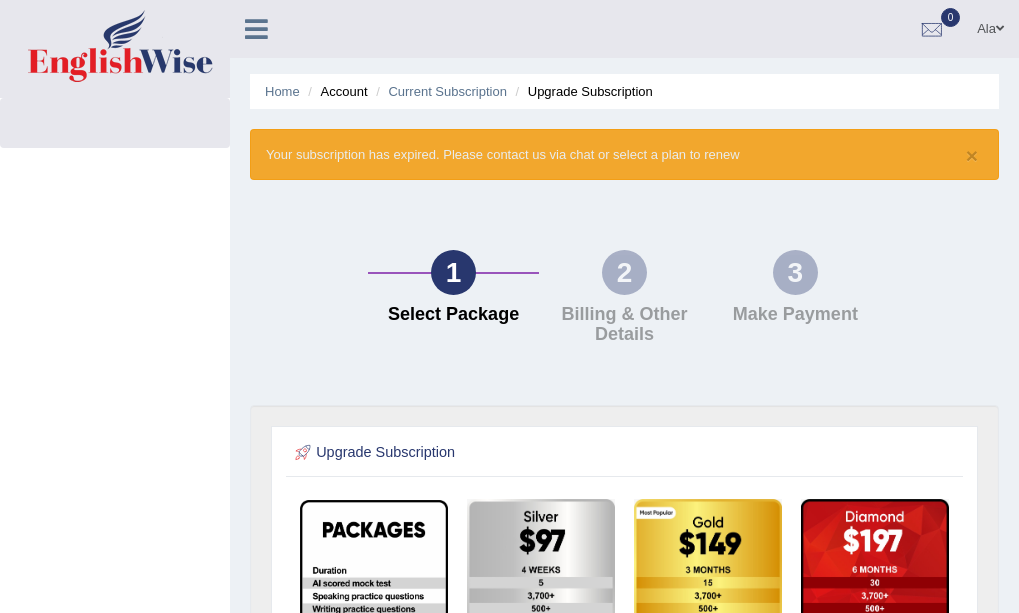 scroll, scrollTop: 0, scrollLeft: 0, axis: both 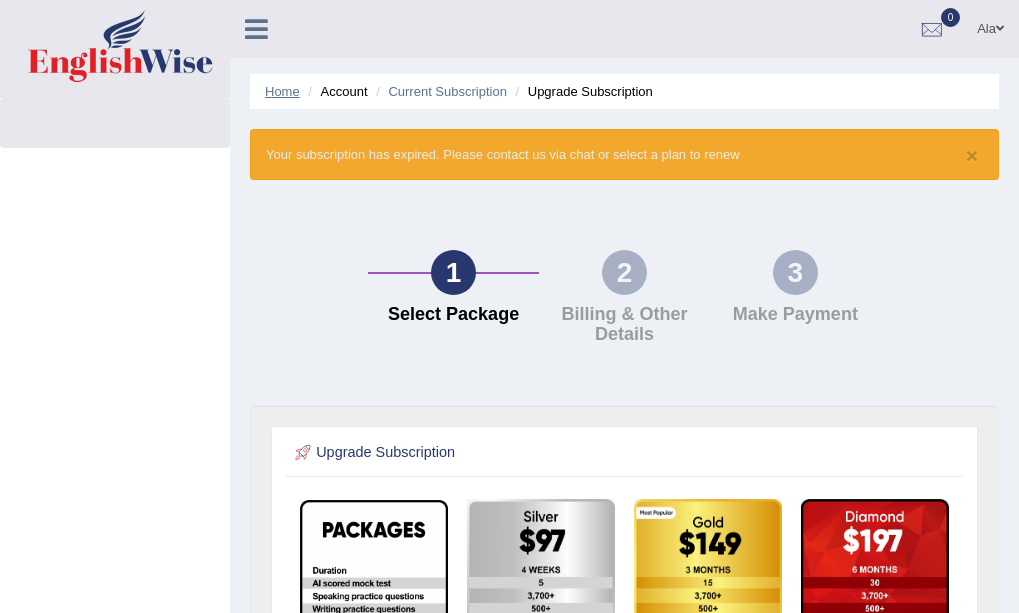 click on "Home" at bounding box center [282, 91] 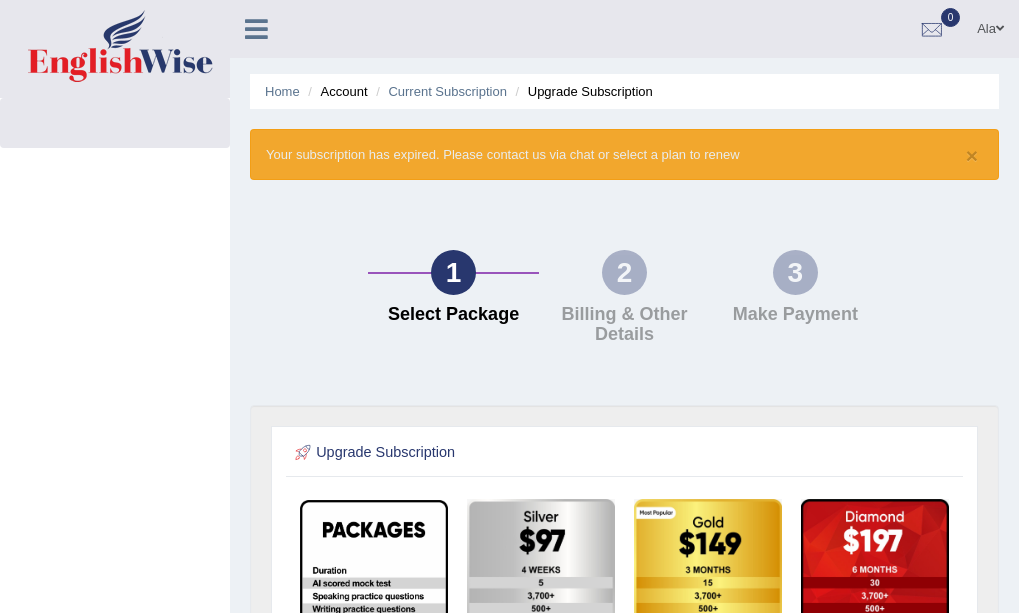scroll, scrollTop: 0, scrollLeft: 0, axis: both 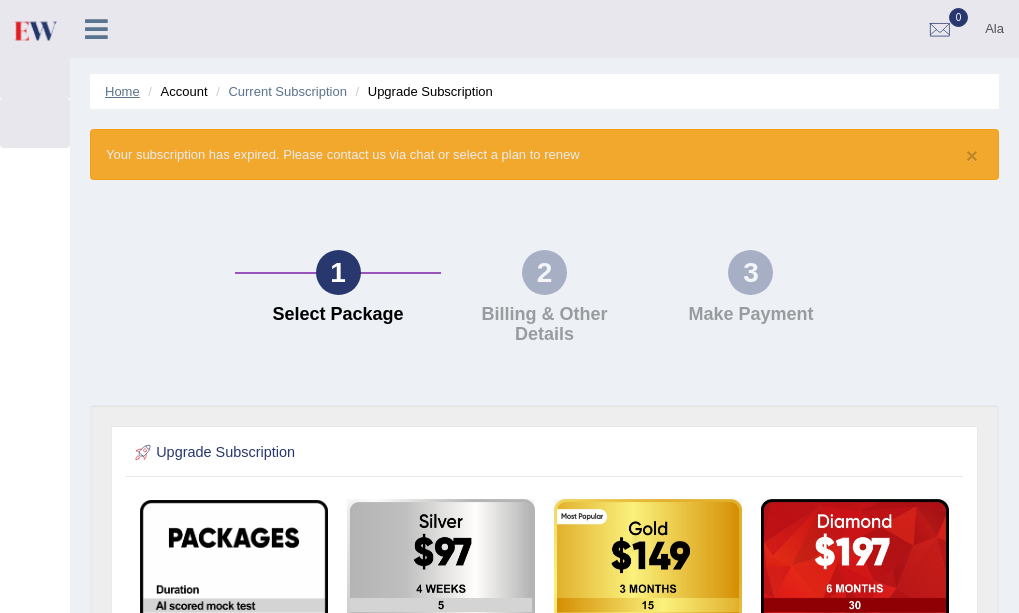 click on "Home" at bounding box center [122, 91] 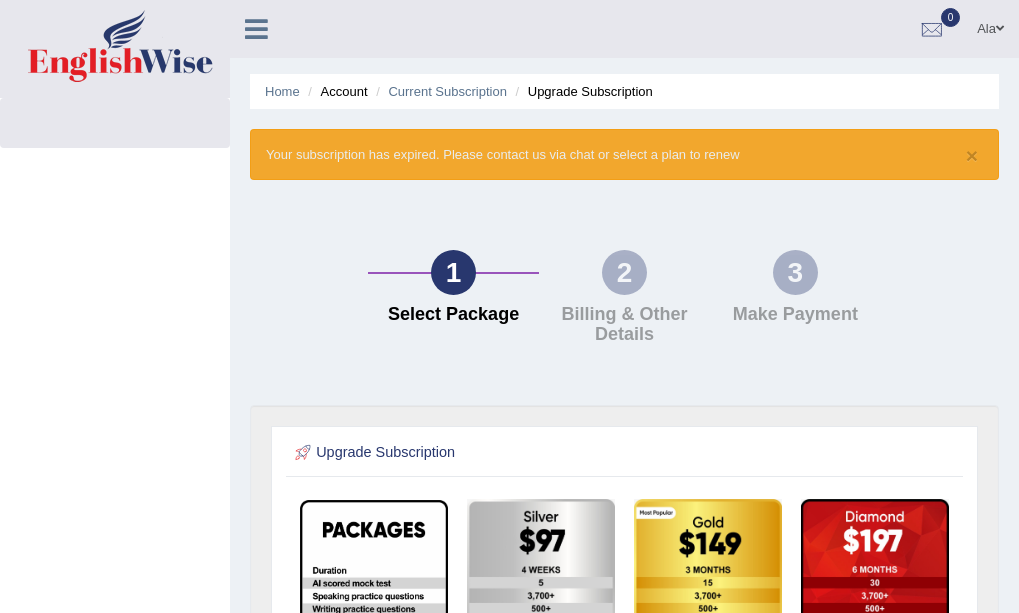 scroll, scrollTop: 0, scrollLeft: 0, axis: both 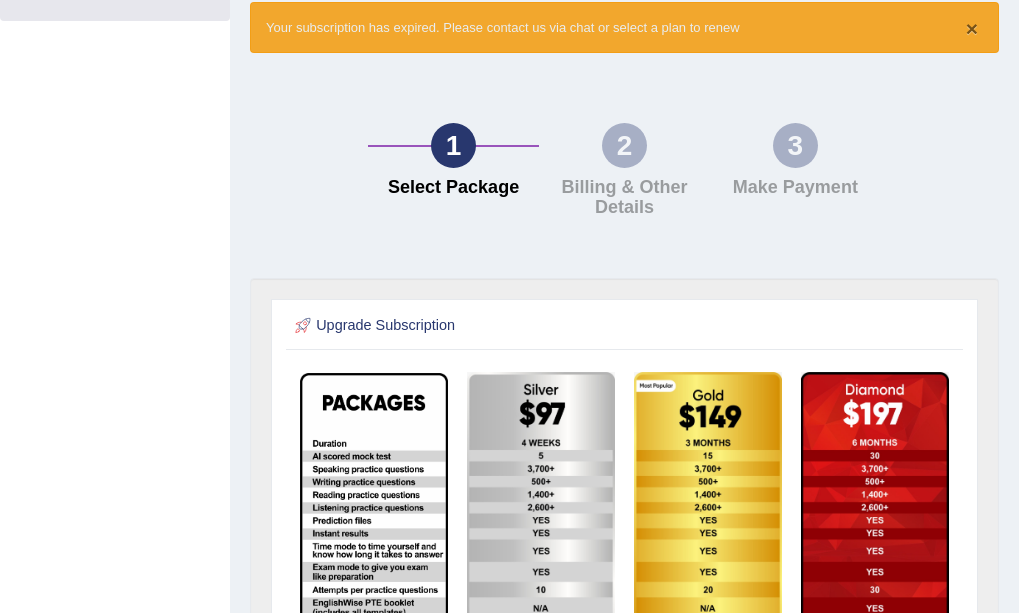click on "×" at bounding box center (972, 28) 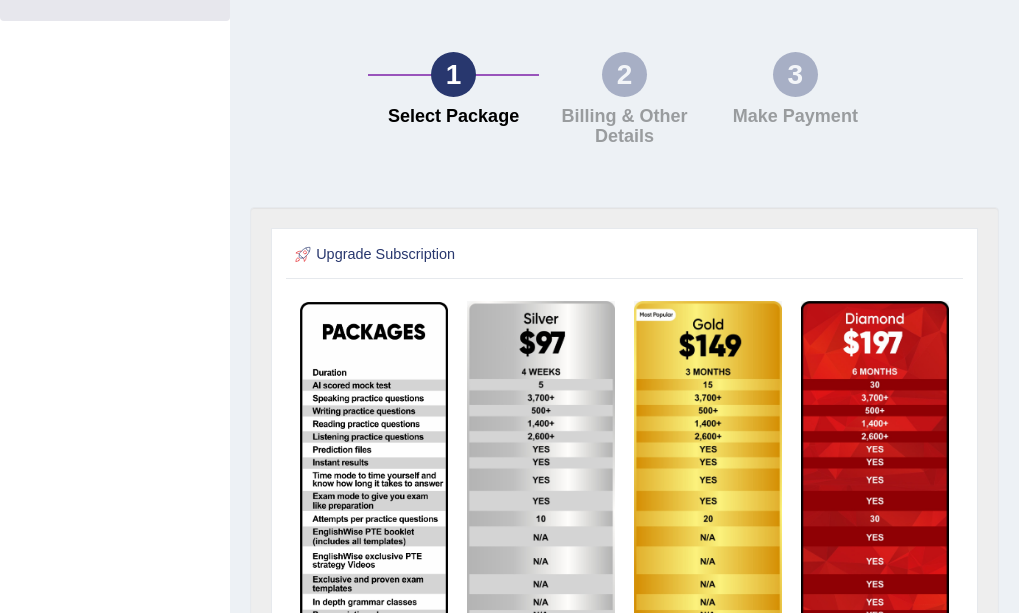 scroll, scrollTop: 437, scrollLeft: 0, axis: vertical 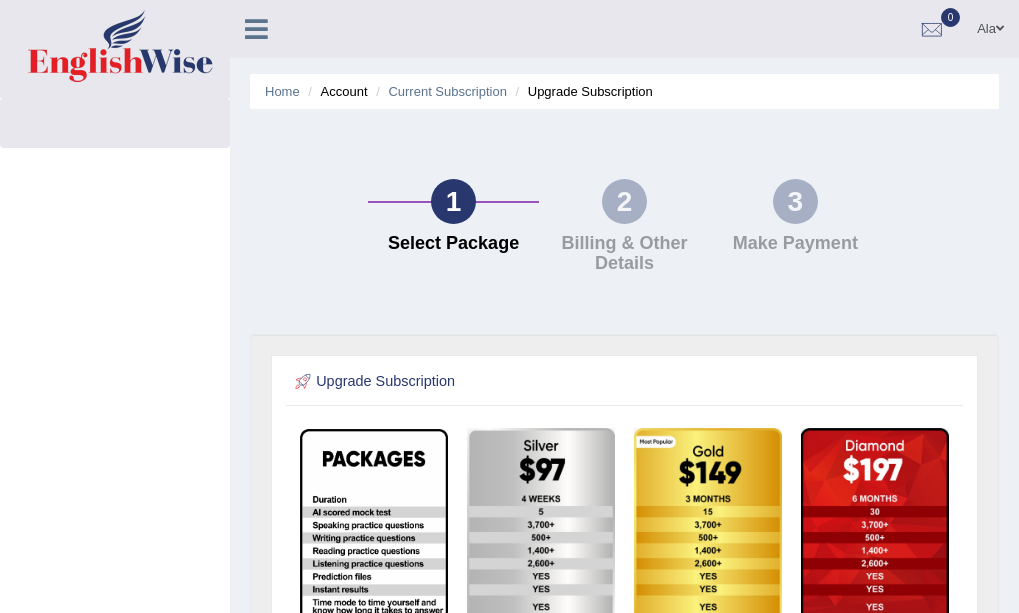 click at bounding box center (708, 595) 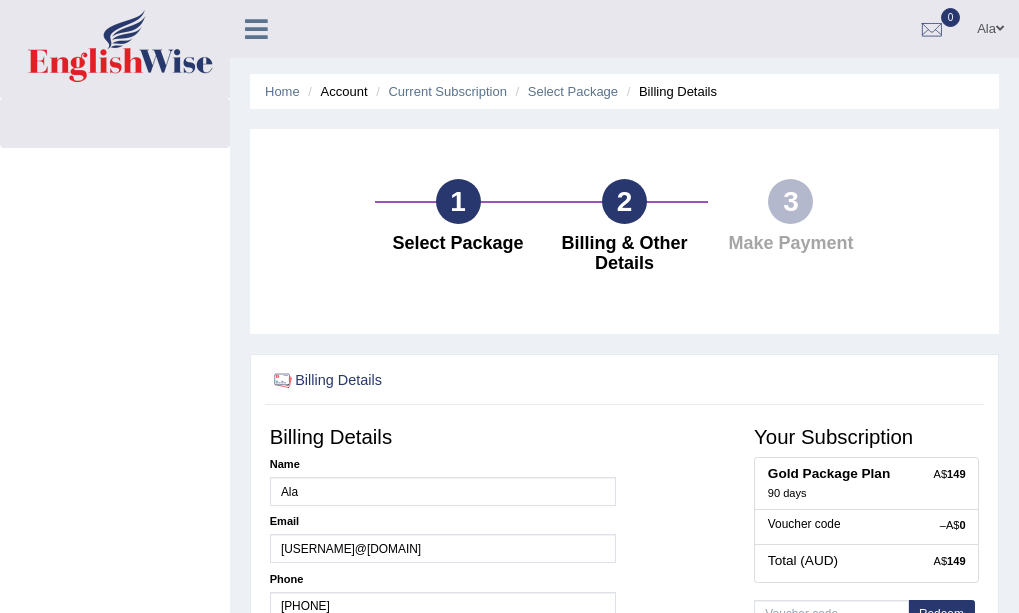 scroll, scrollTop: 0, scrollLeft: 0, axis: both 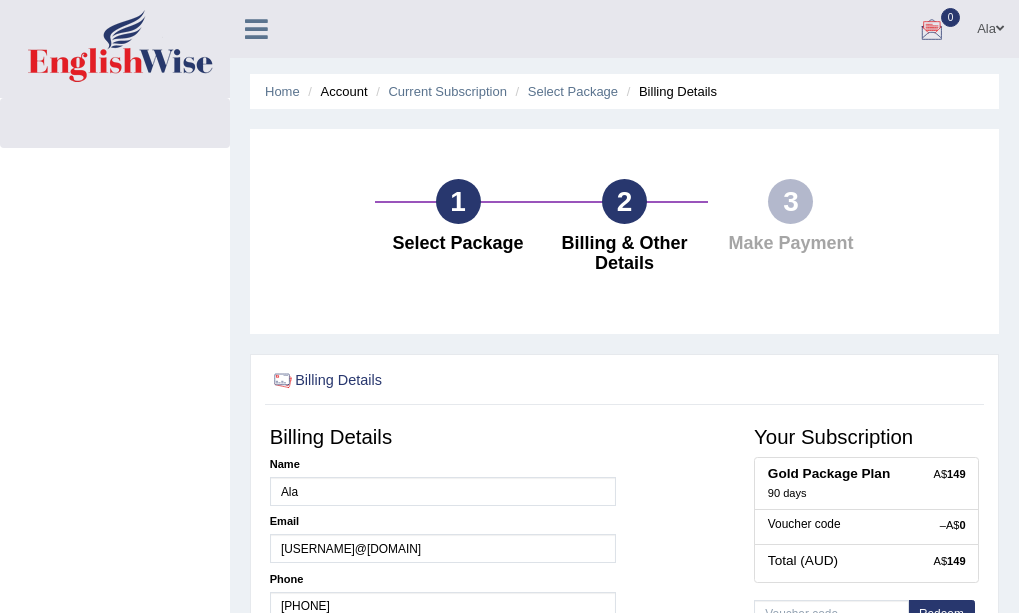 click at bounding box center (932, 30) 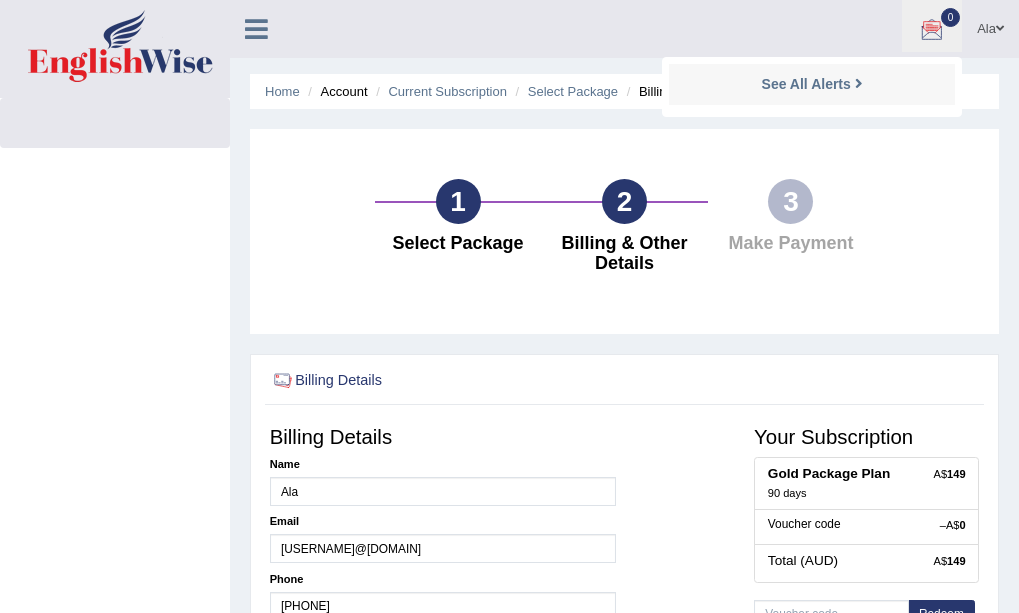 click on "See All Alerts" at bounding box center [812, 84] 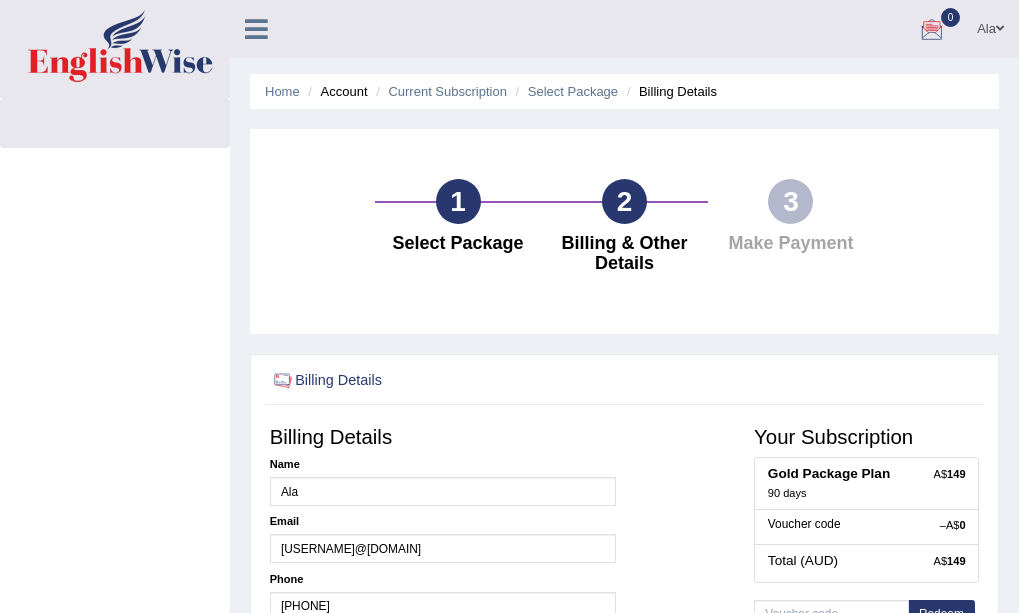 click on "Ala" at bounding box center (990, 26) 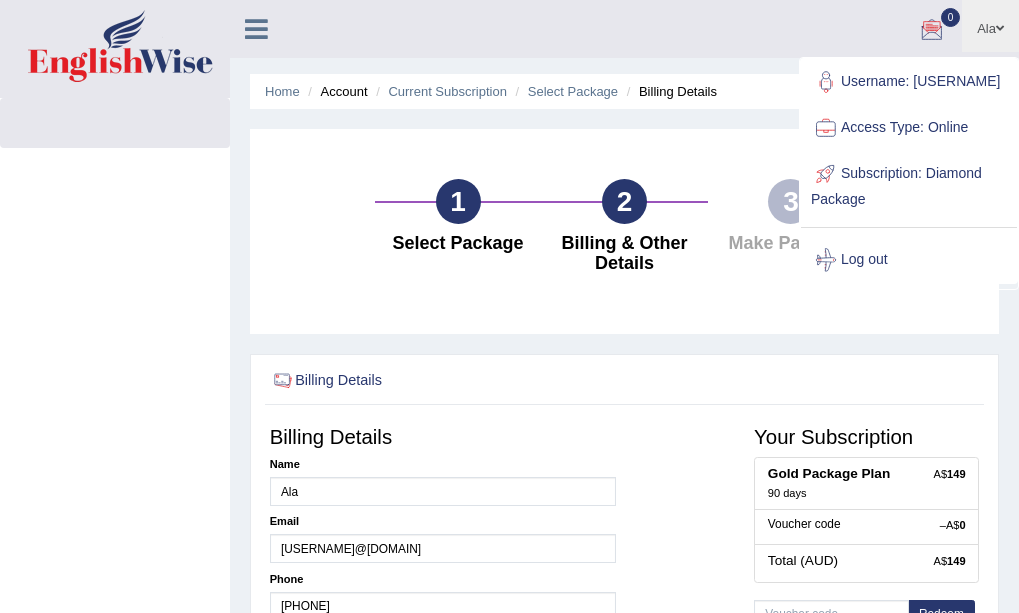 click on "Subscription: Diamond Package" at bounding box center [909, 184] 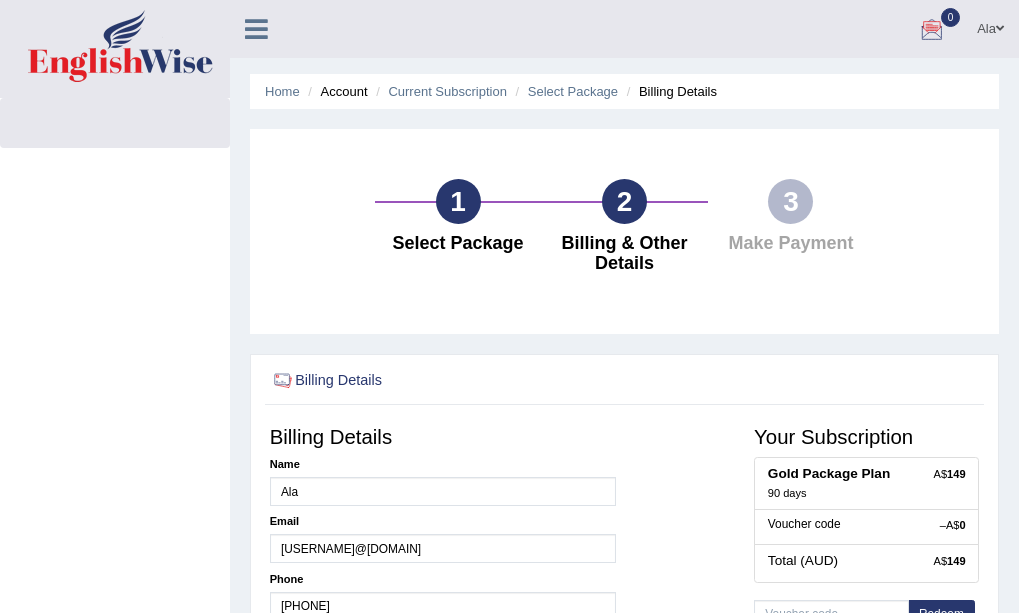 click on "1
Select Package
2
Billing & Other Details
3
Make Payment" at bounding box center [624, 231] 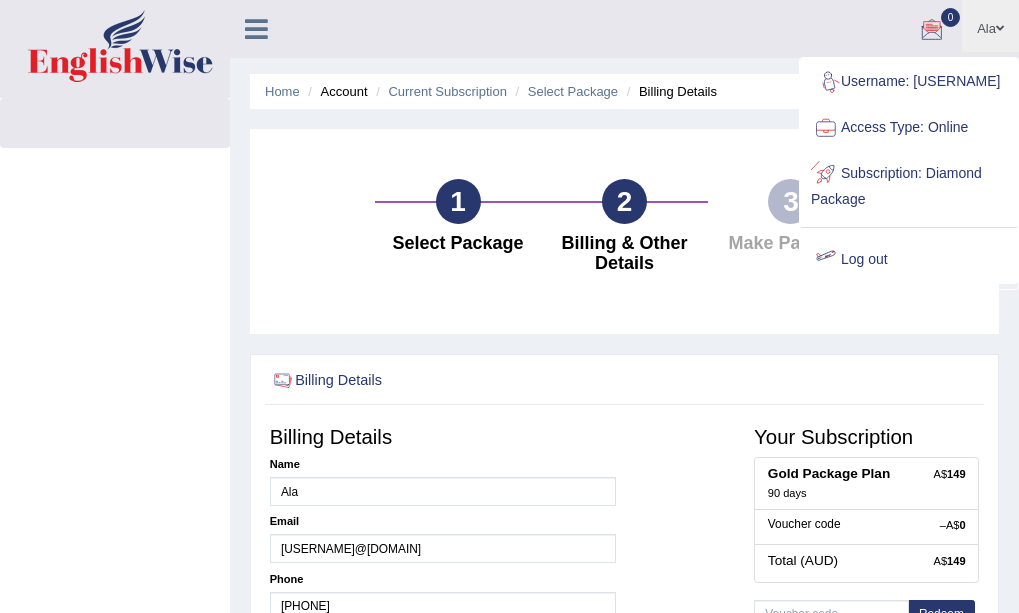 click on "Log out" at bounding box center (909, 260) 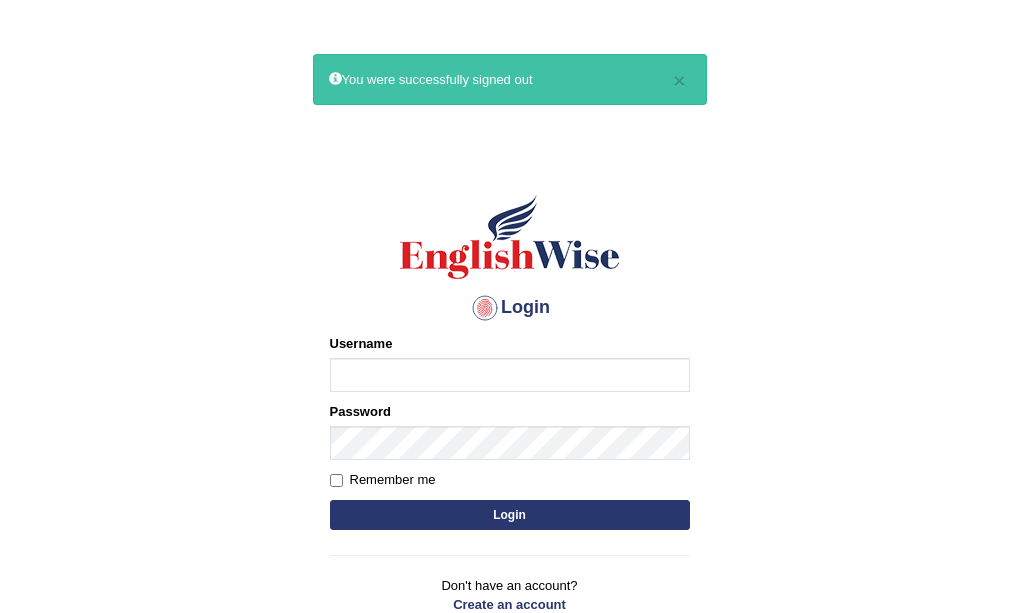 scroll, scrollTop: 0, scrollLeft: 0, axis: both 